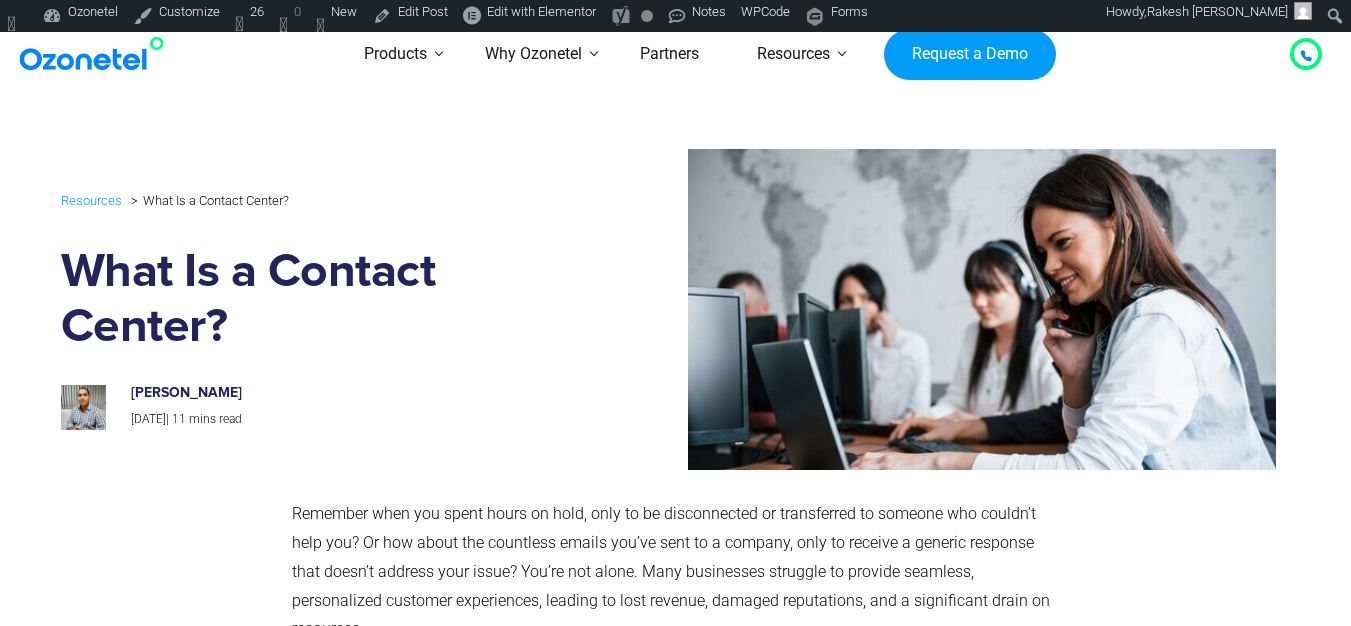 scroll, scrollTop: 0, scrollLeft: 0, axis: both 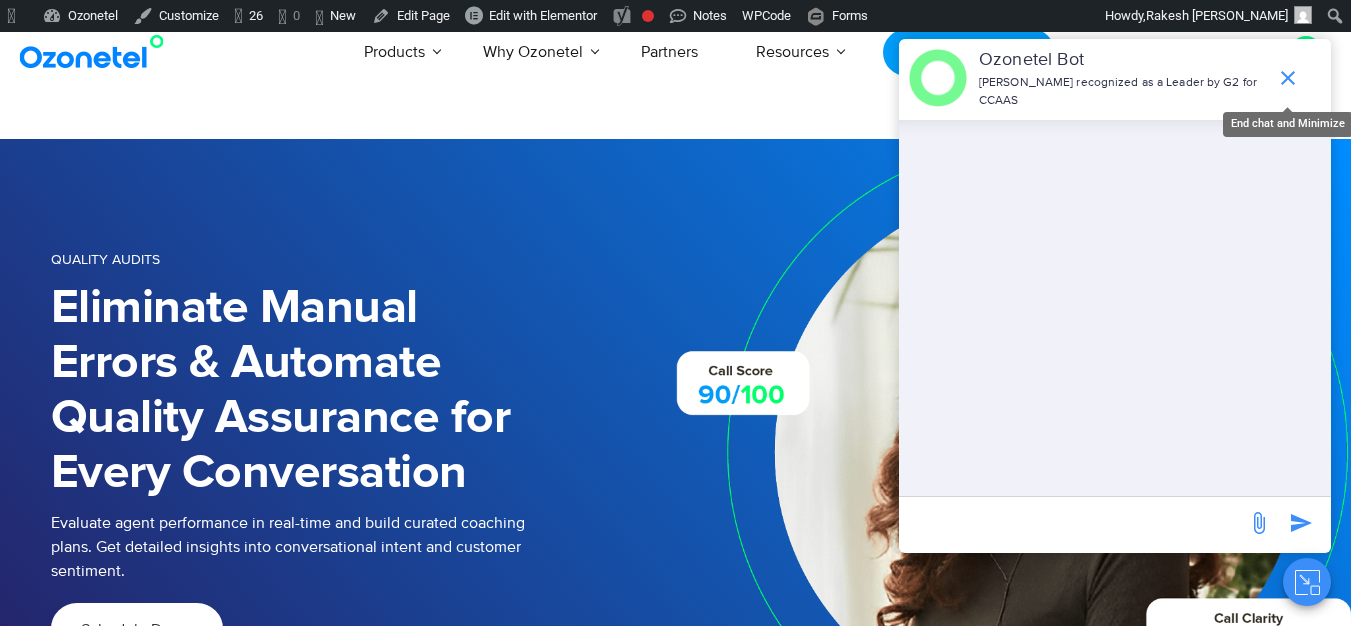 click 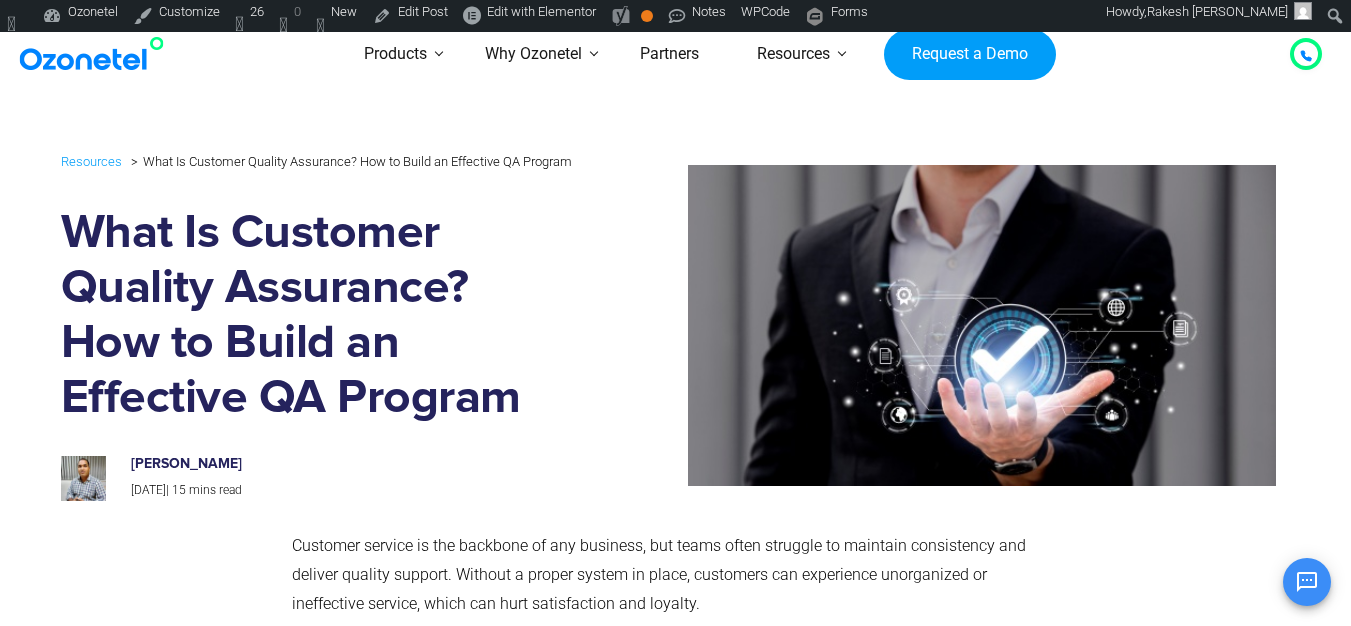 scroll, scrollTop: 0, scrollLeft: 0, axis: both 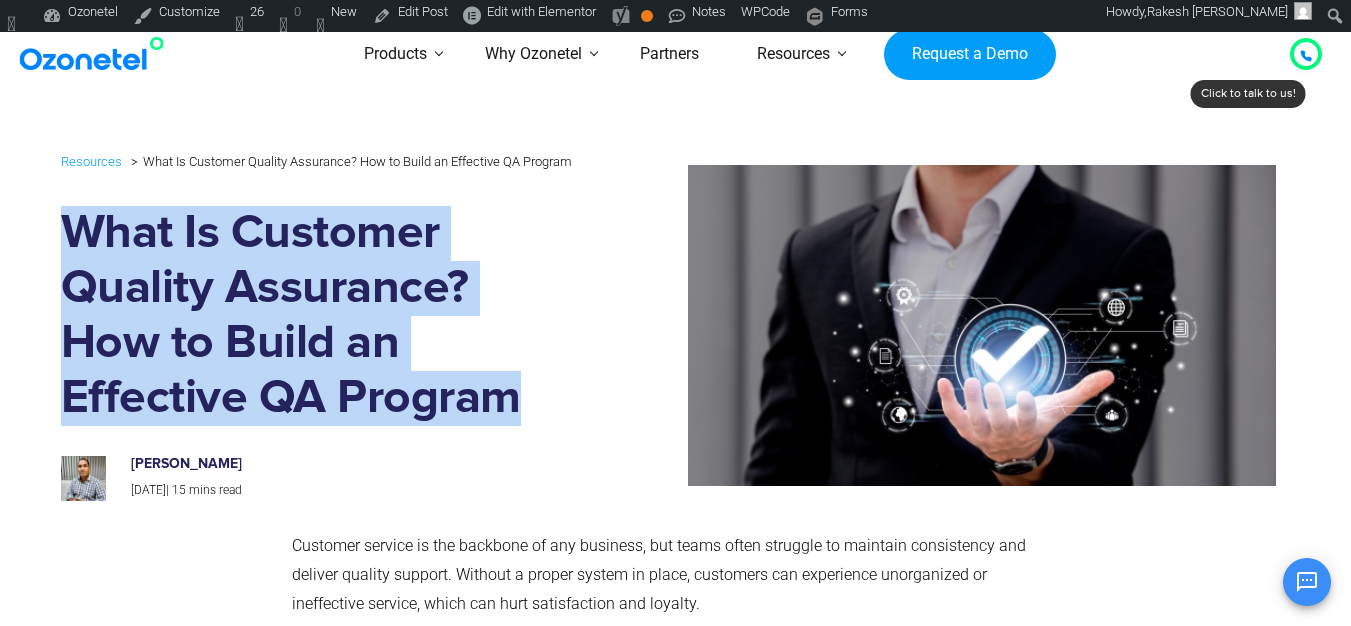 drag, startPoint x: 68, startPoint y: 251, endPoint x: 522, endPoint y: 429, distance: 487.6474 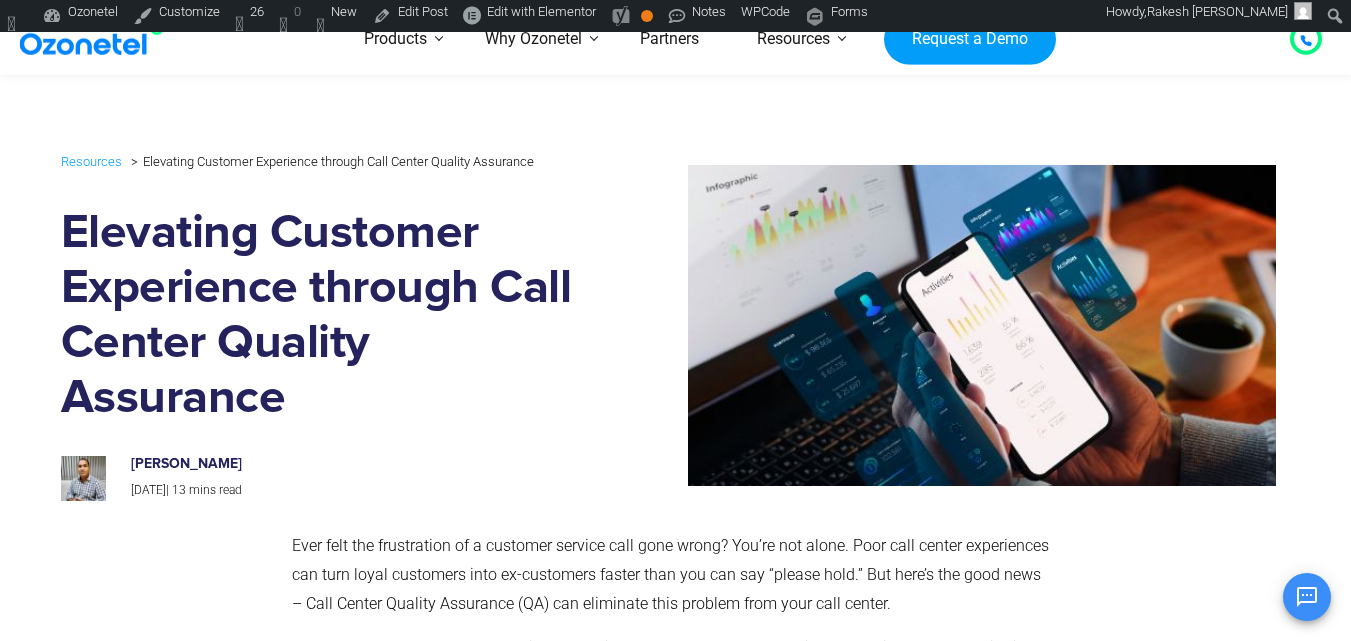scroll, scrollTop: 10259, scrollLeft: 0, axis: vertical 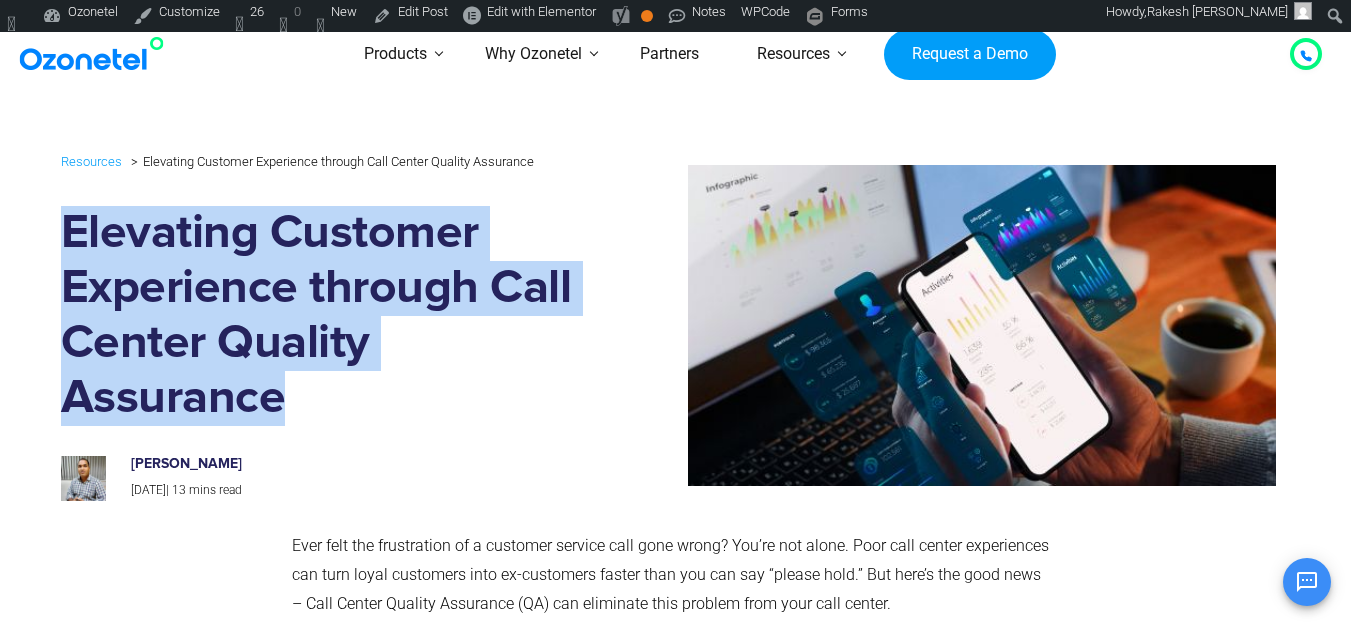 drag, startPoint x: 60, startPoint y: 227, endPoint x: 401, endPoint y: 402, distance: 383.28317 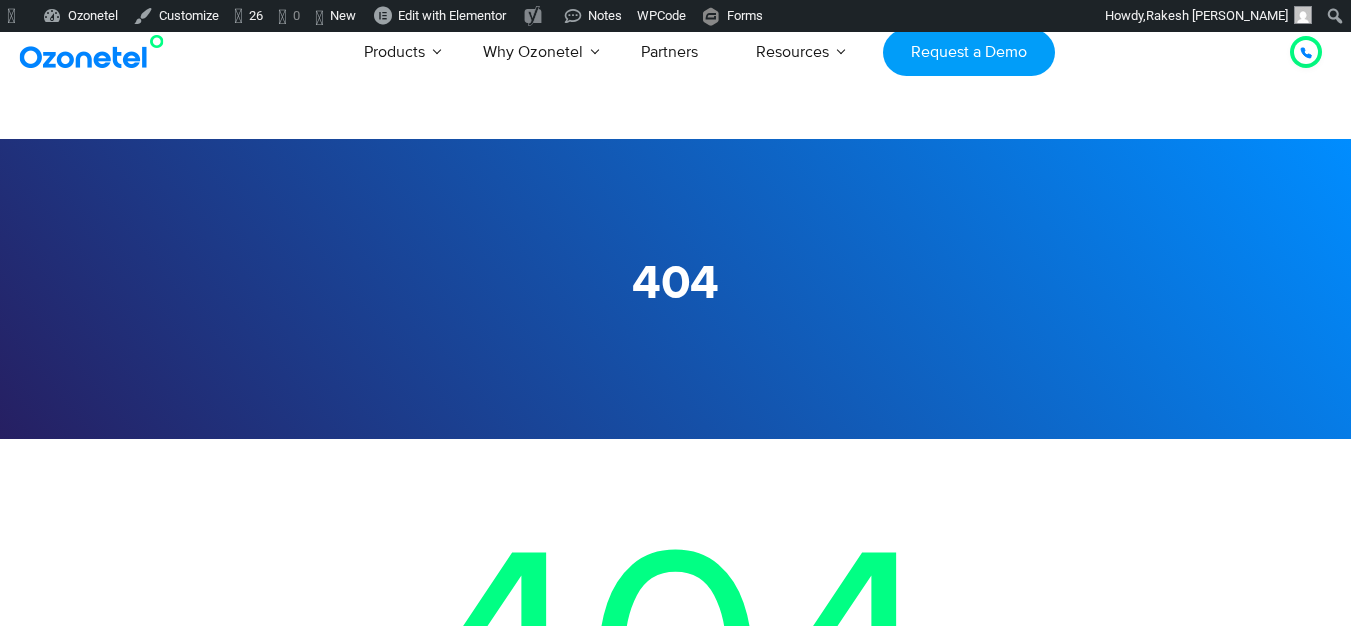 scroll, scrollTop: 0, scrollLeft: 0, axis: both 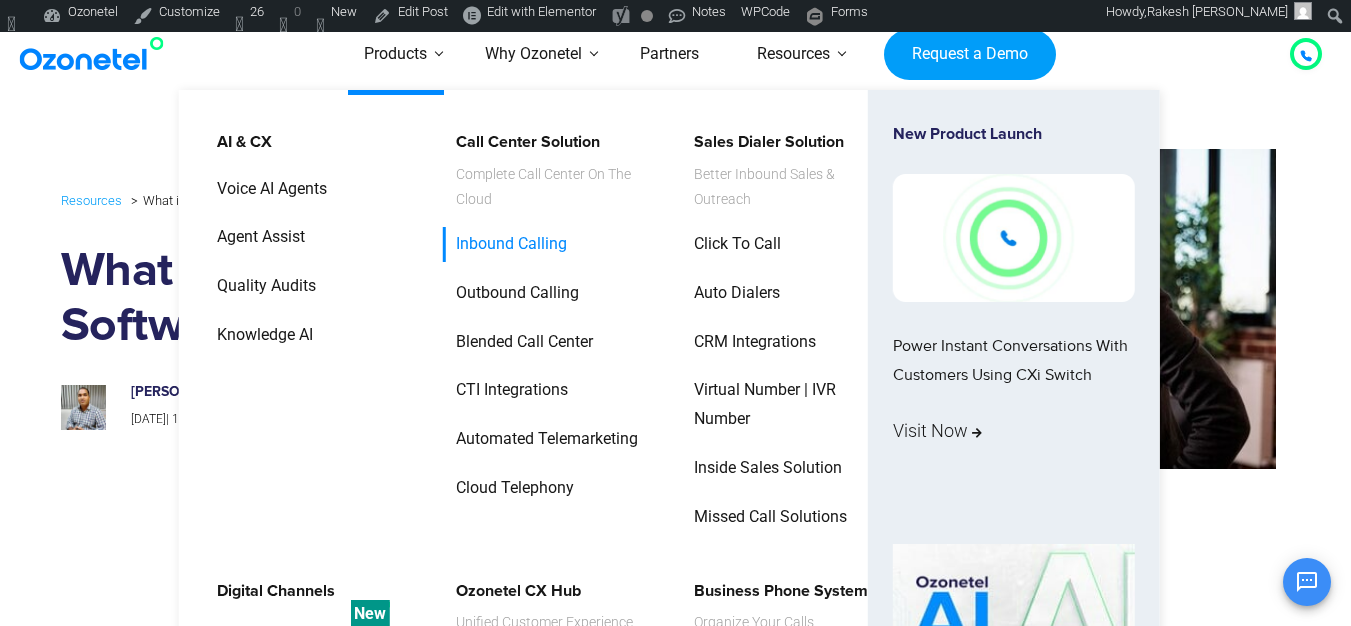 click on "Inbound Calling" at bounding box center [506, 244] 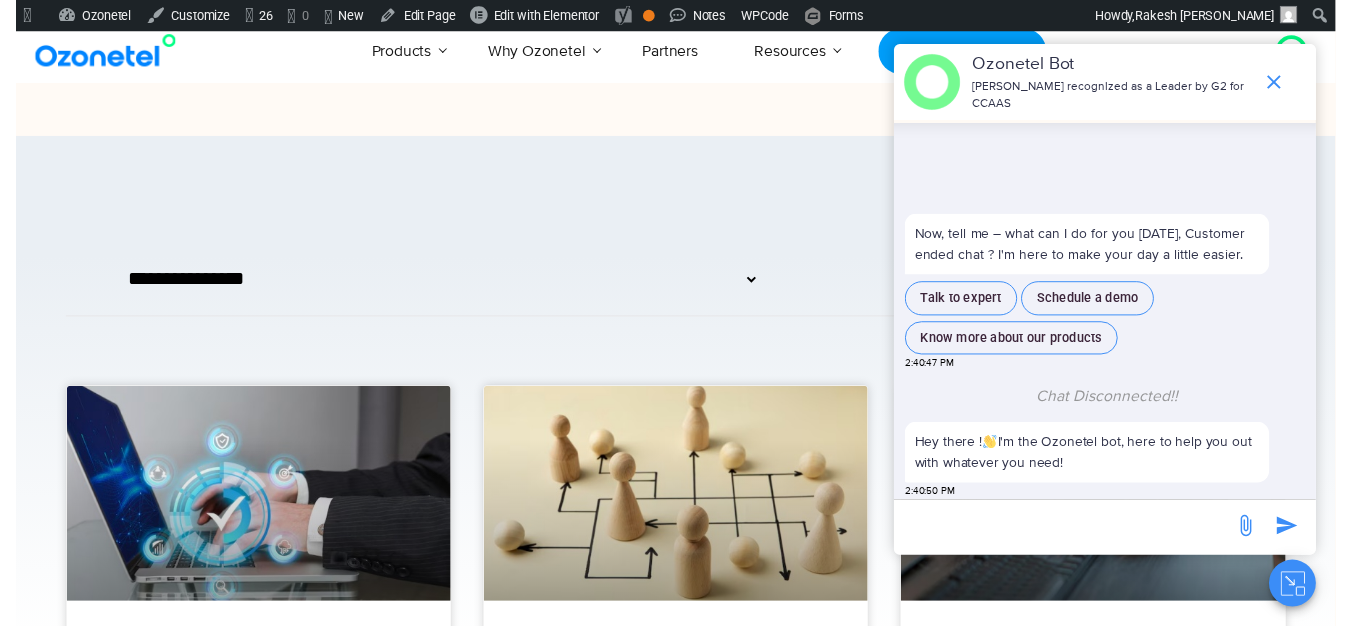 scroll, scrollTop: 0, scrollLeft: 0, axis: both 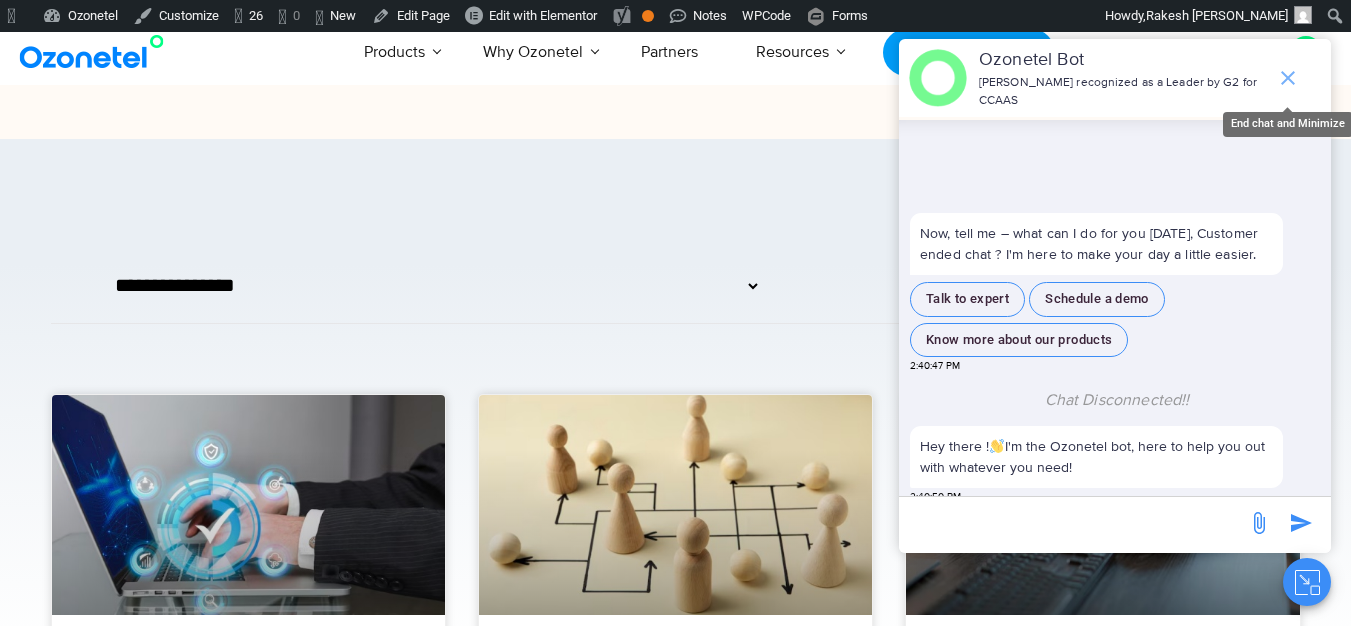 click at bounding box center [1288, 78] 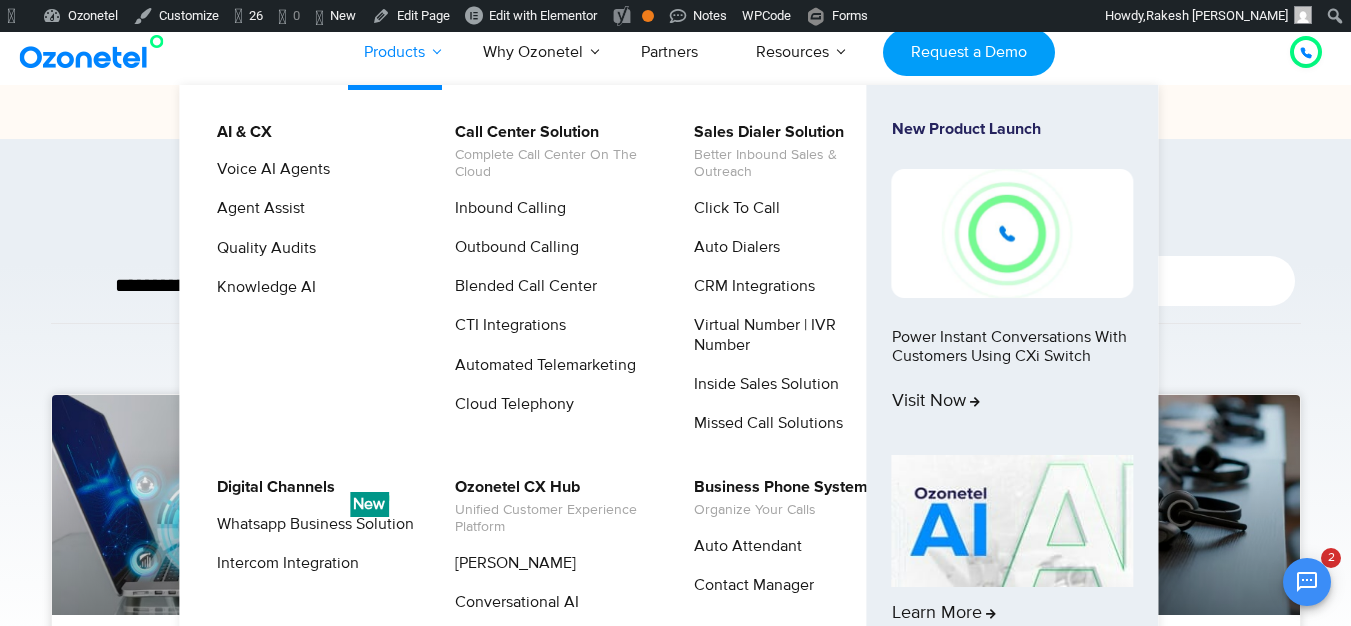 scroll, scrollTop: 510, scrollLeft: 0, axis: vertical 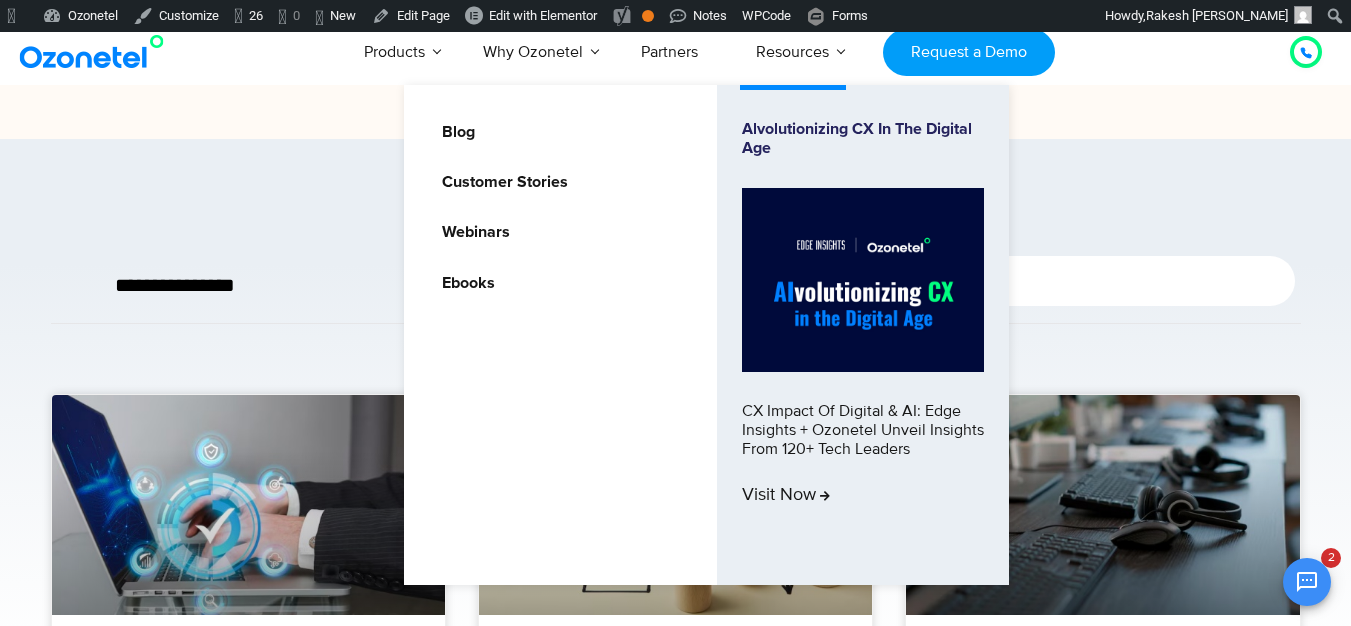 click on "Alvolutionizing CX in the Digital Age CX impact of digital & AI: Edge Insights + Ozonetel unveil insights from 120+ tech leaders Visit now" at bounding box center [863, 335] 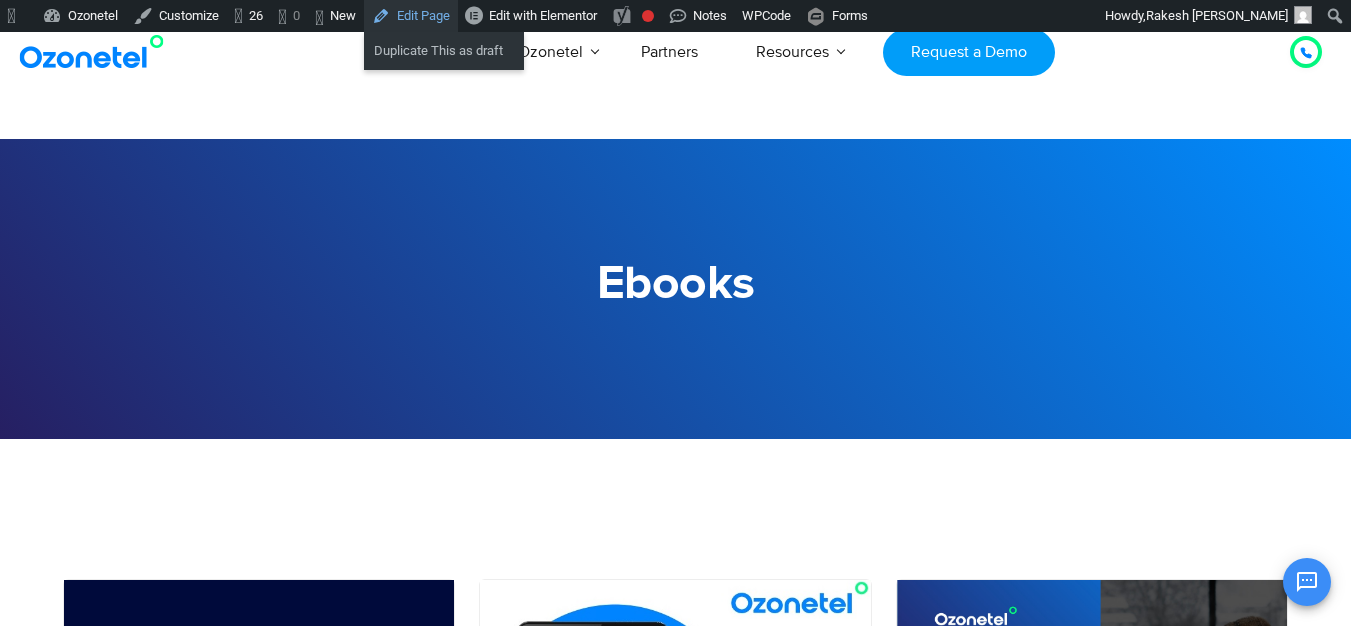 scroll, scrollTop: 0, scrollLeft: 0, axis: both 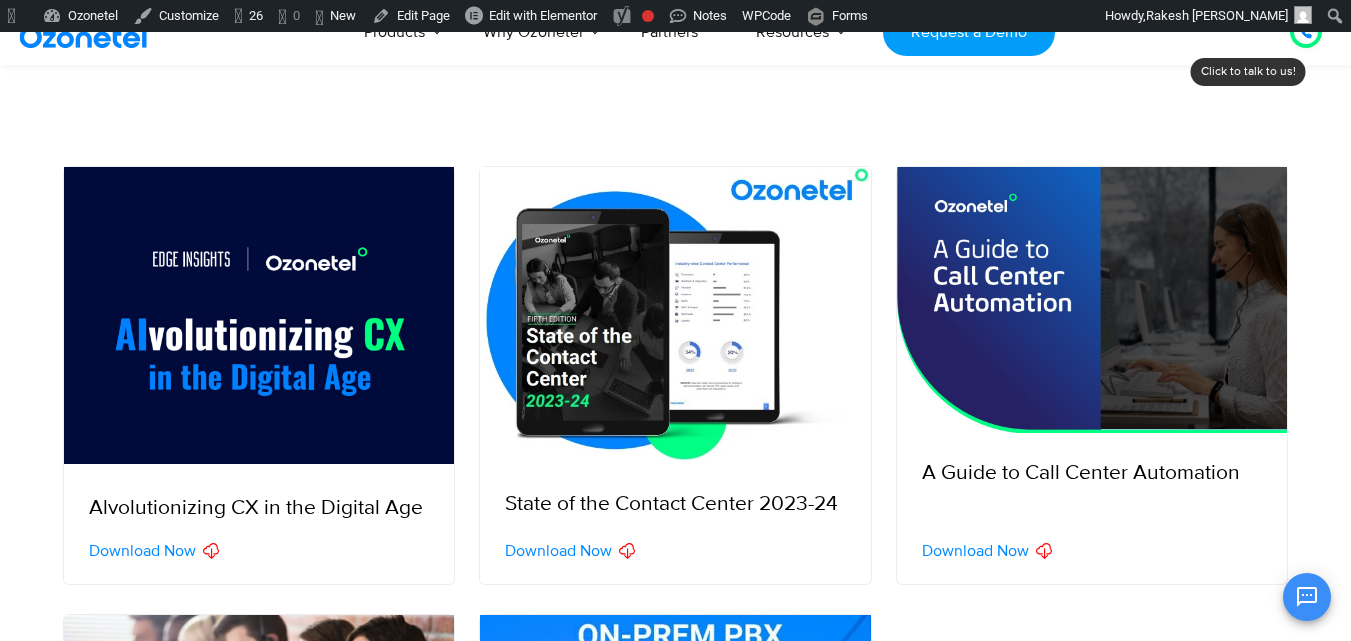 click on "Download Now" at bounding box center [142, 551] 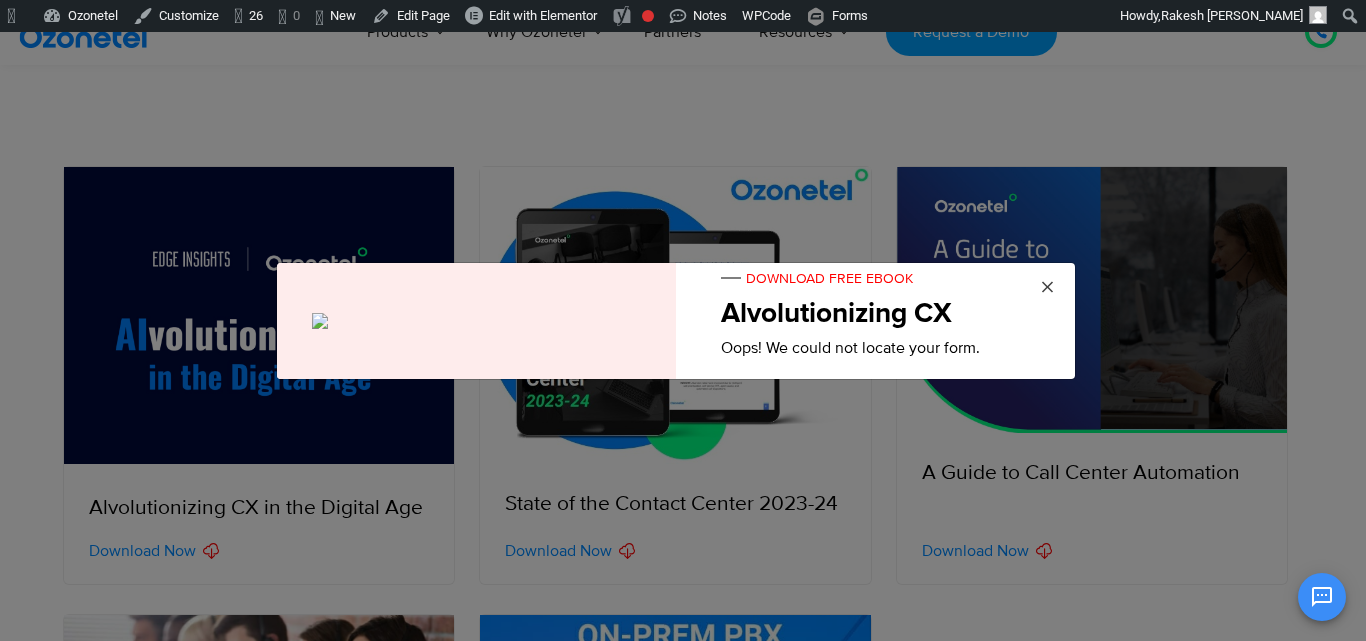 click on "×" at bounding box center [1047, 288] 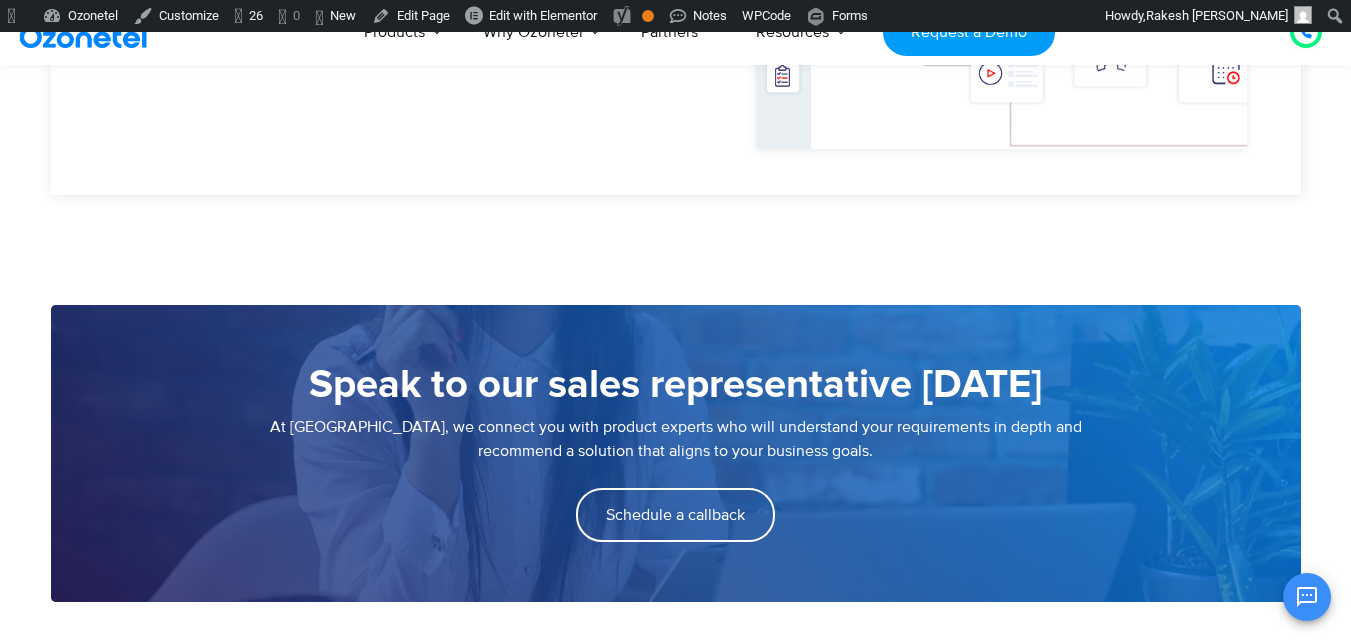 scroll, scrollTop: 1640, scrollLeft: 0, axis: vertical 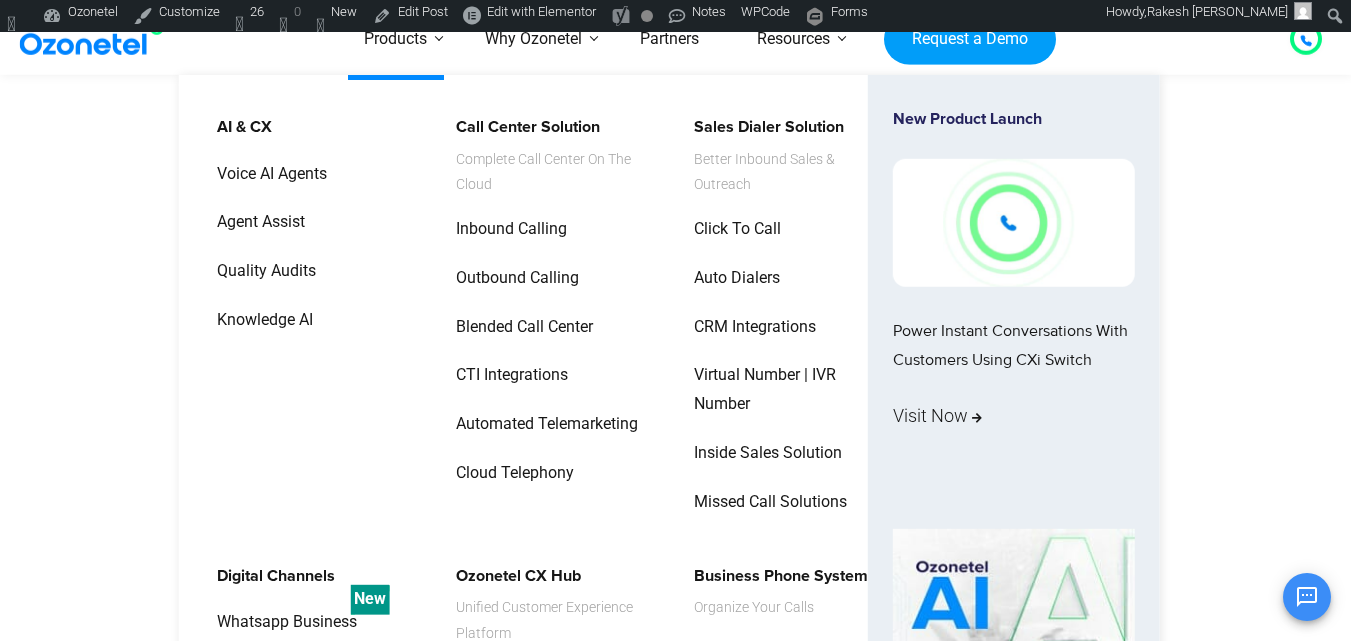 click on "Quality Audits" at bounding box center [310, 278] 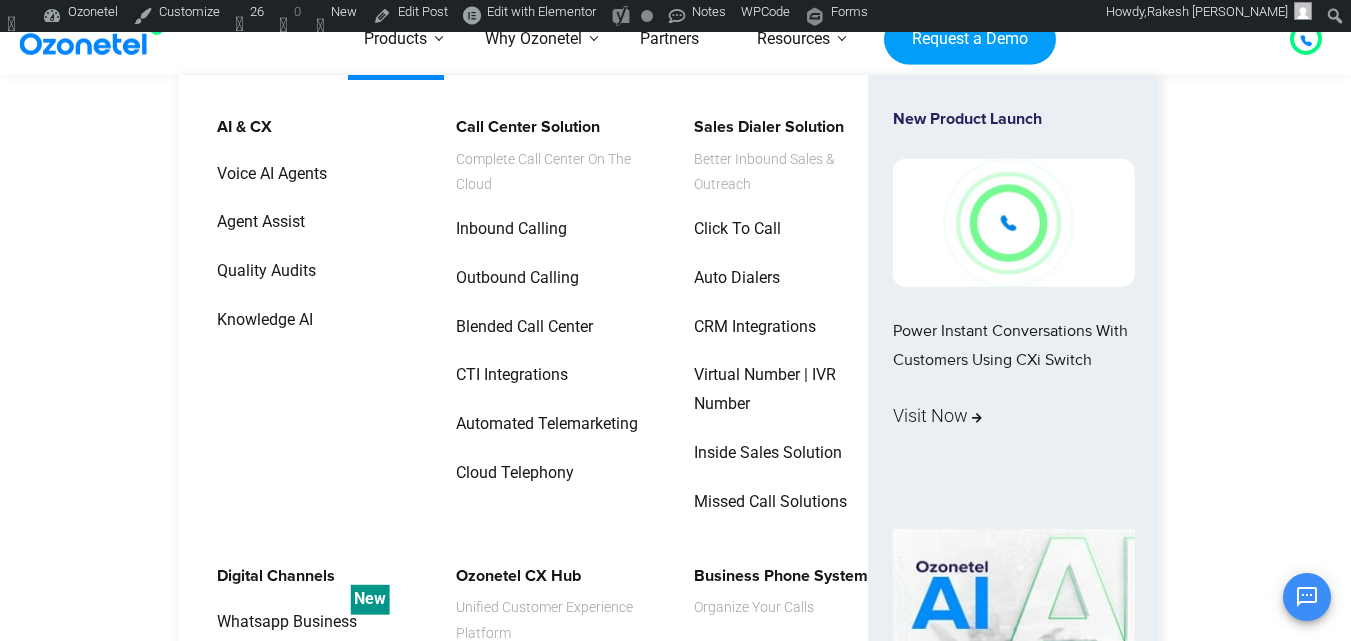 scroll, scrollTop: 640, scrollLeft: 0, axis: vertical 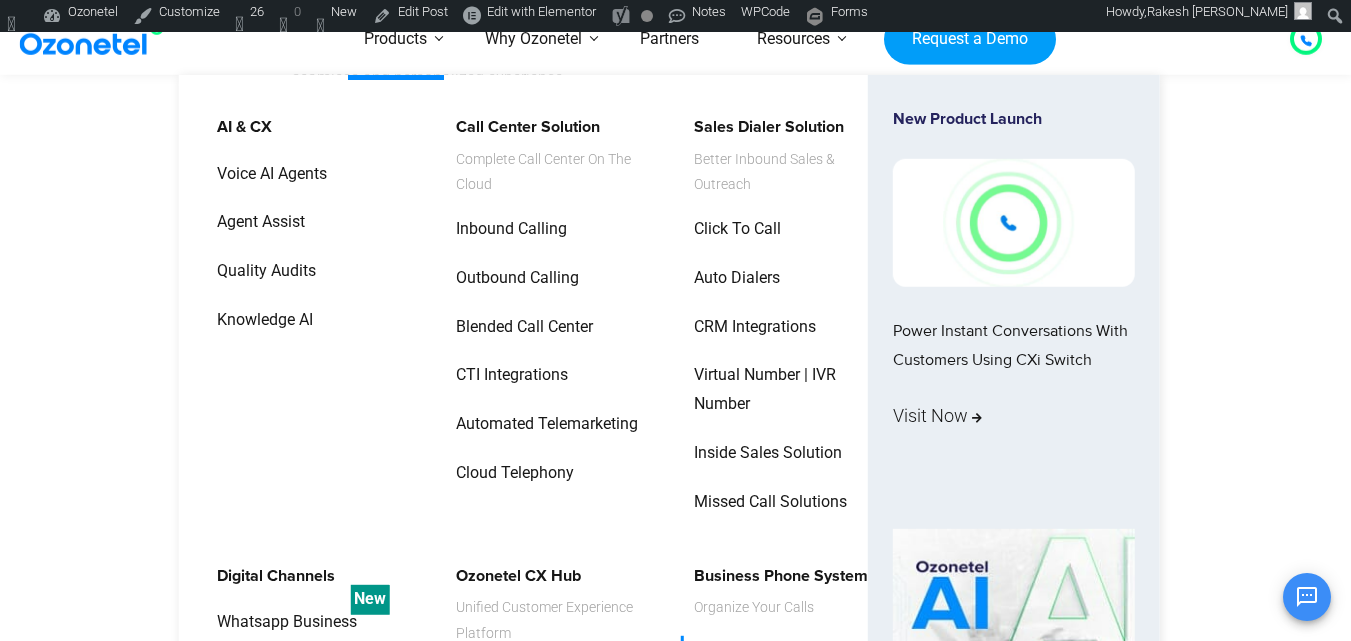 click on "Auto Attendant" at bounding box center [742, 652] 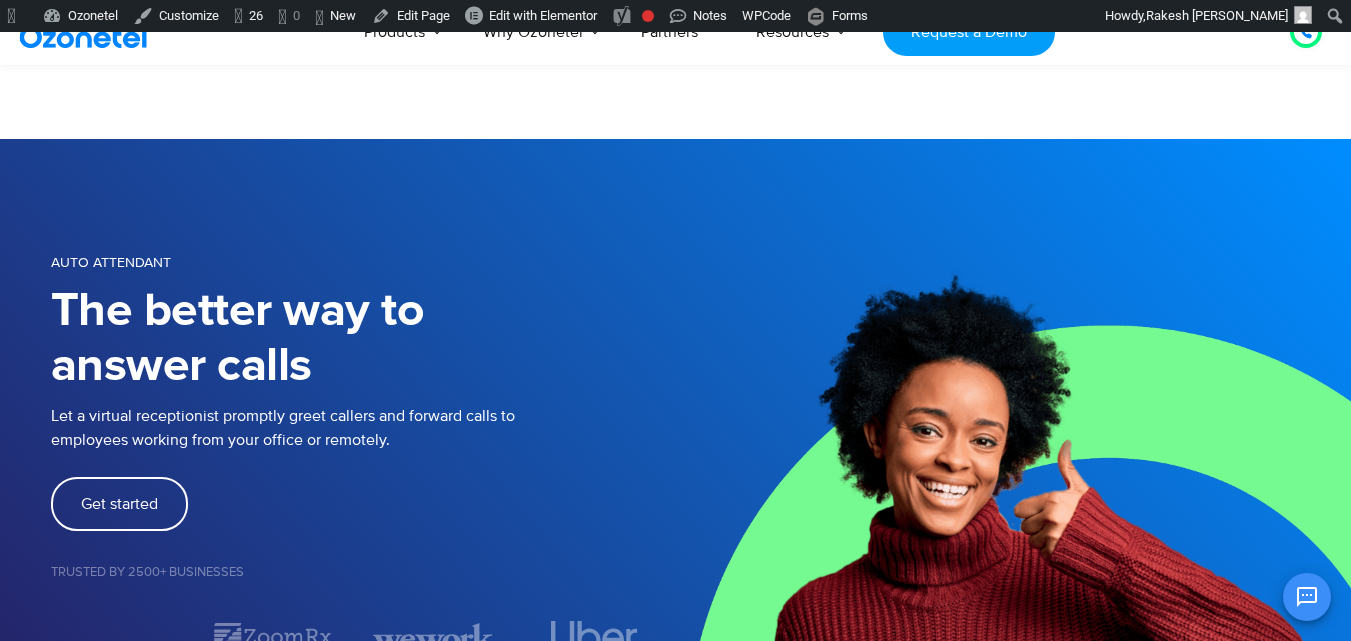 scroll, scrollTop: 160, scrollLeft: 0, axis: vertical 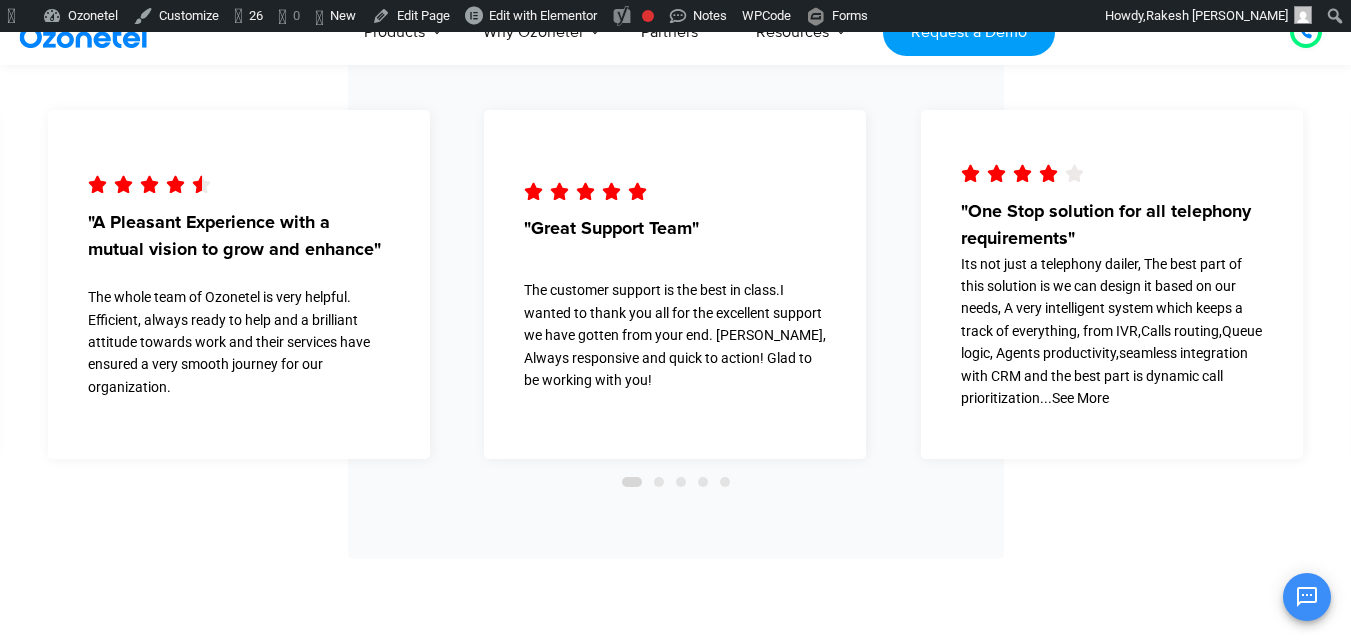 drag, startPoint x: 1360, startPoint y: 67, endPoint x: 1363, endPoint y: 412, distance: 345.01303 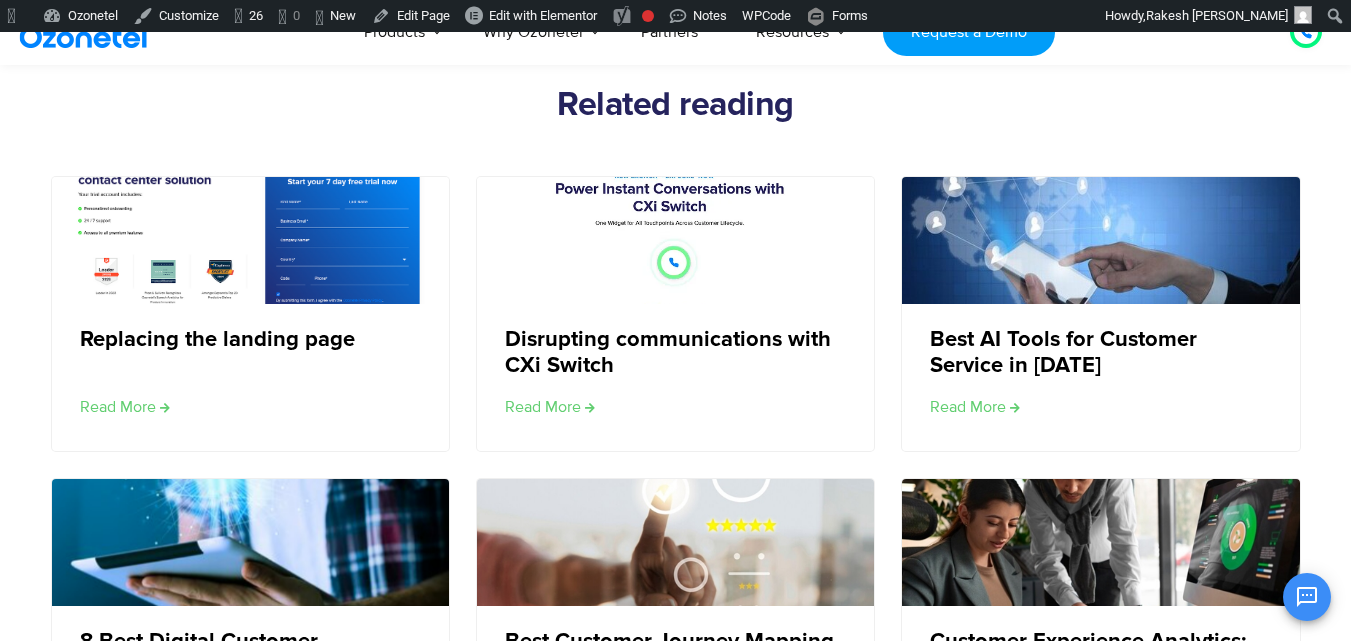 scroll, scrollTop: 5984, scrollLeft: 0, axis: vertical 